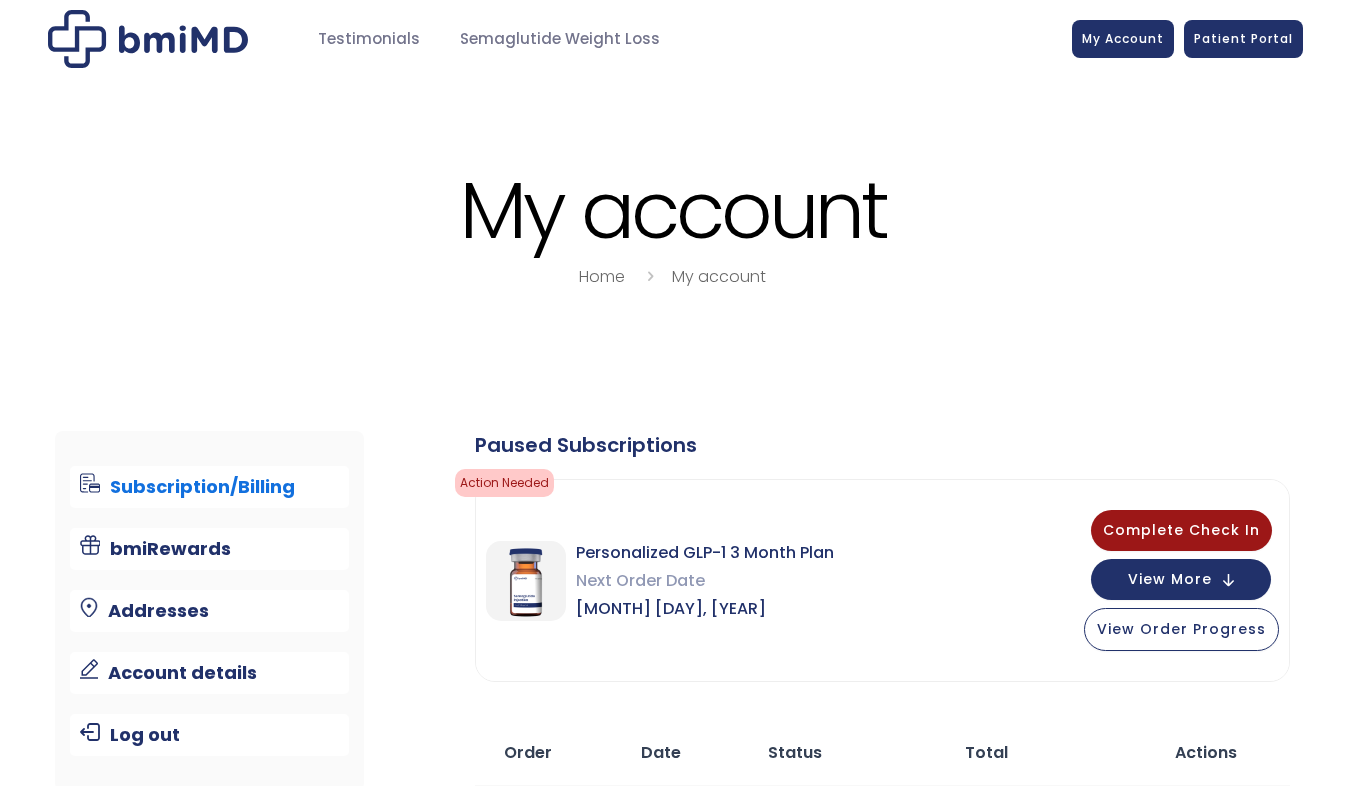 scroll, scrollTop: 0, scrollLeft: 0, axis: both 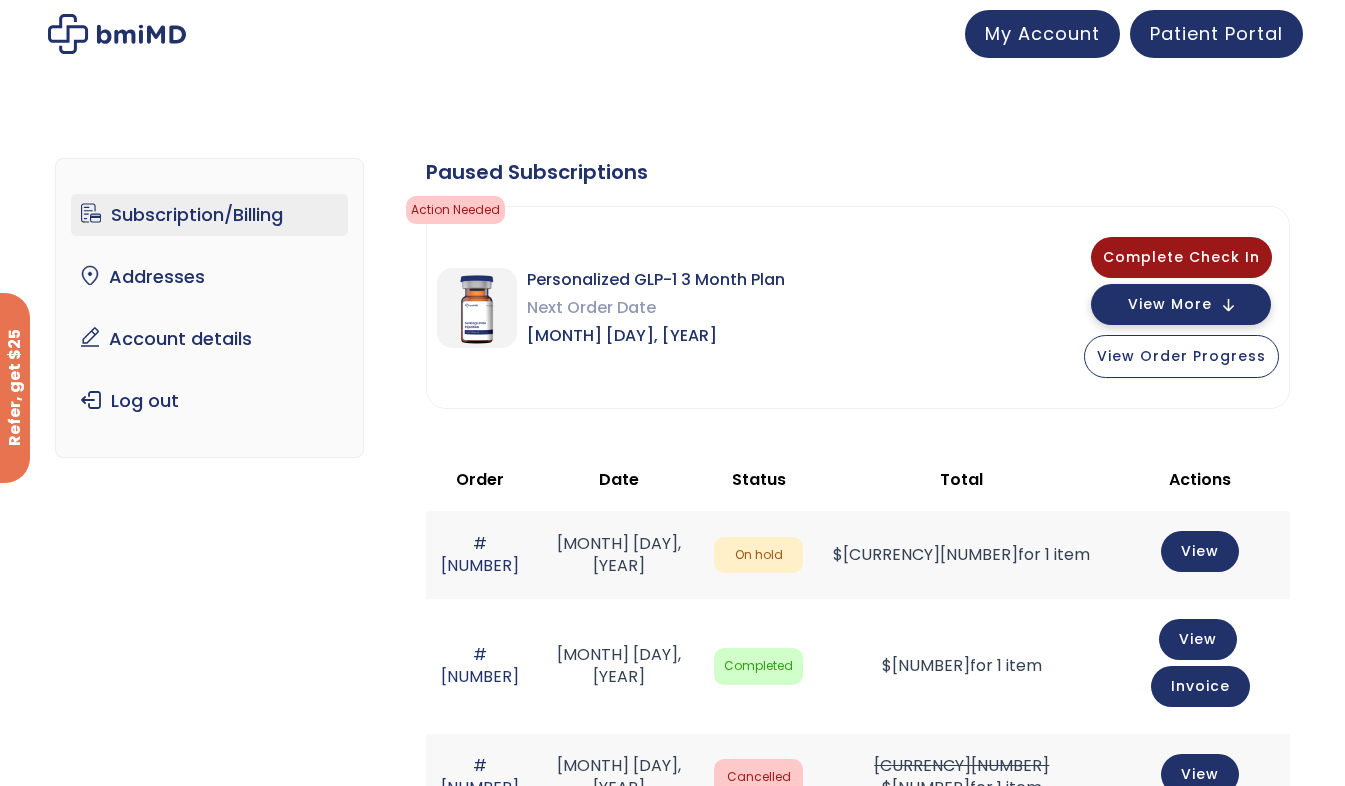 click on "View More" at bounding box center (1170, 304) 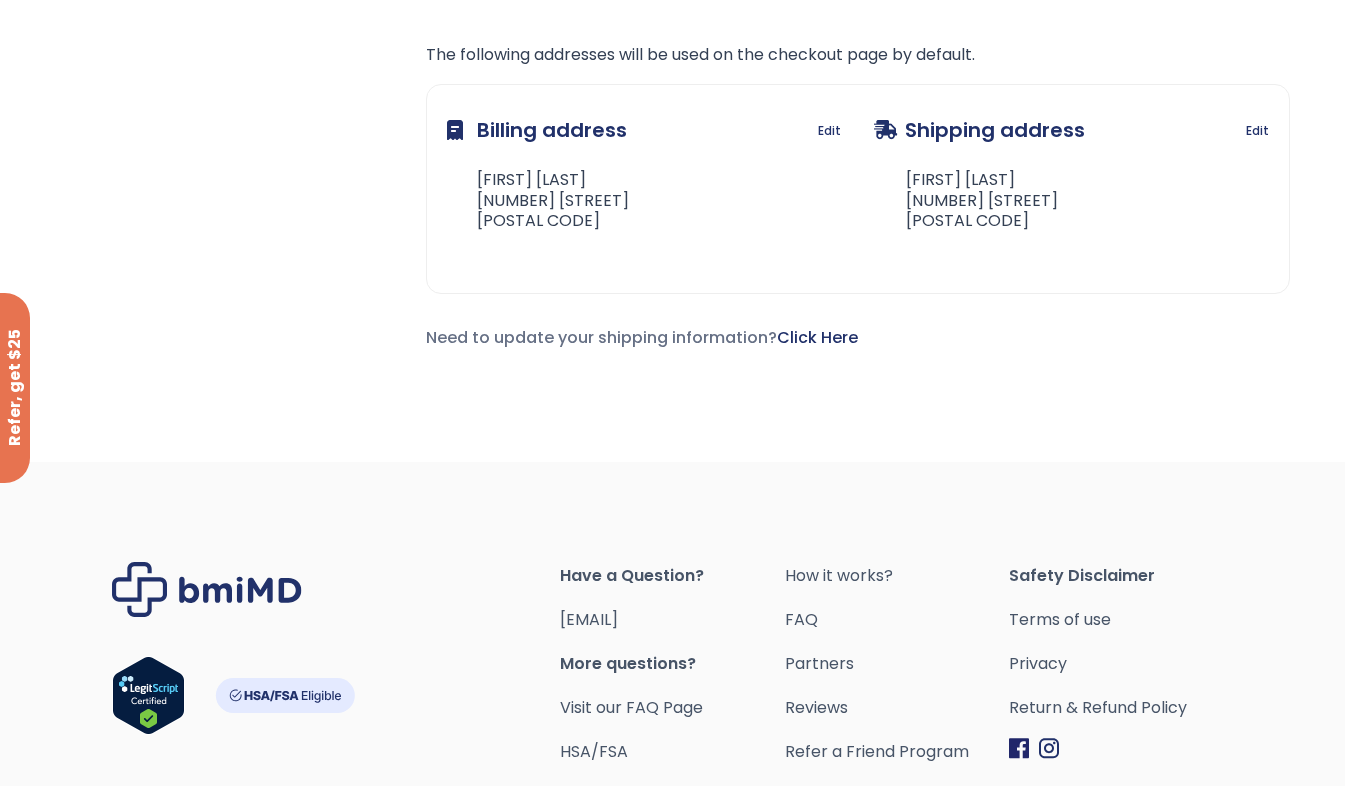 scroll, scrollTop: 1700, scrollLeft: 0, axis: vertical 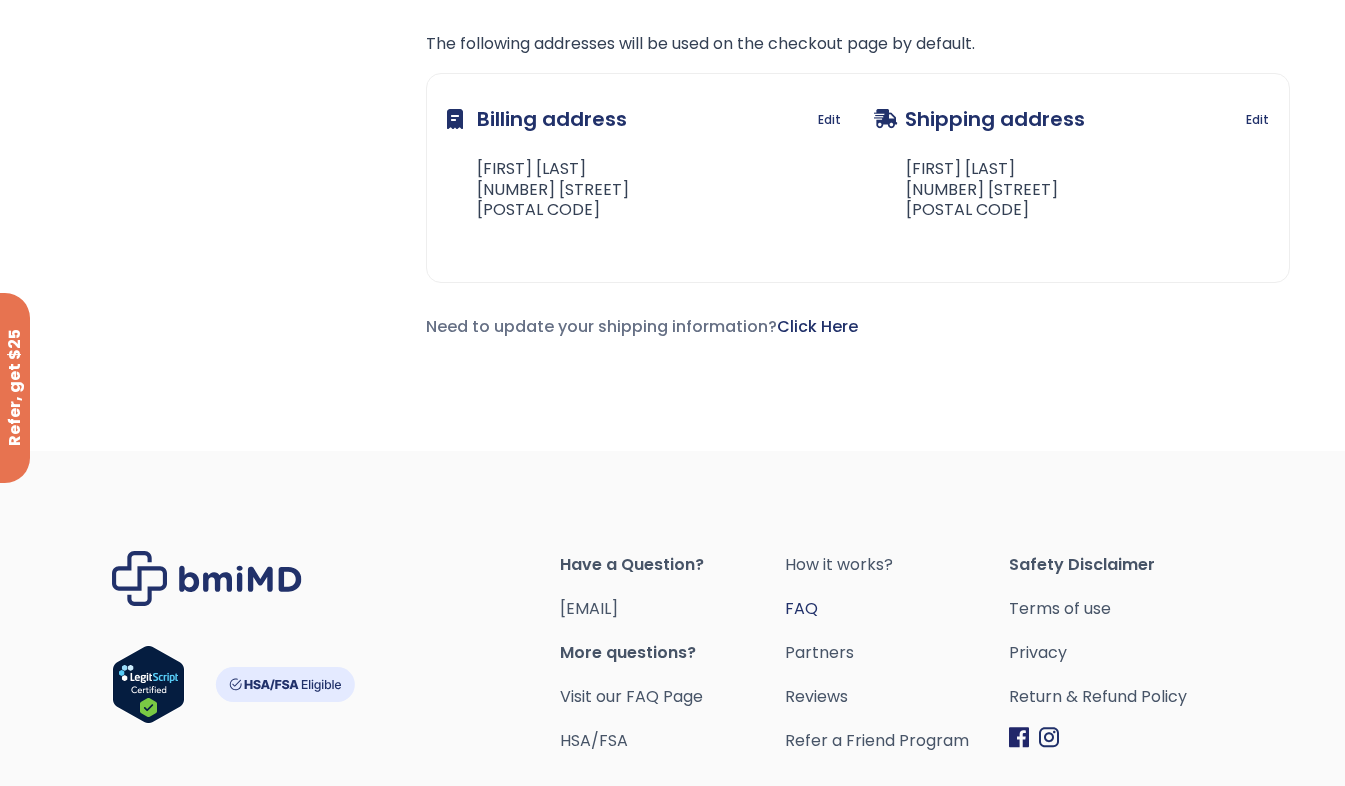click on "FAQ" at bounding box center (897, 609) 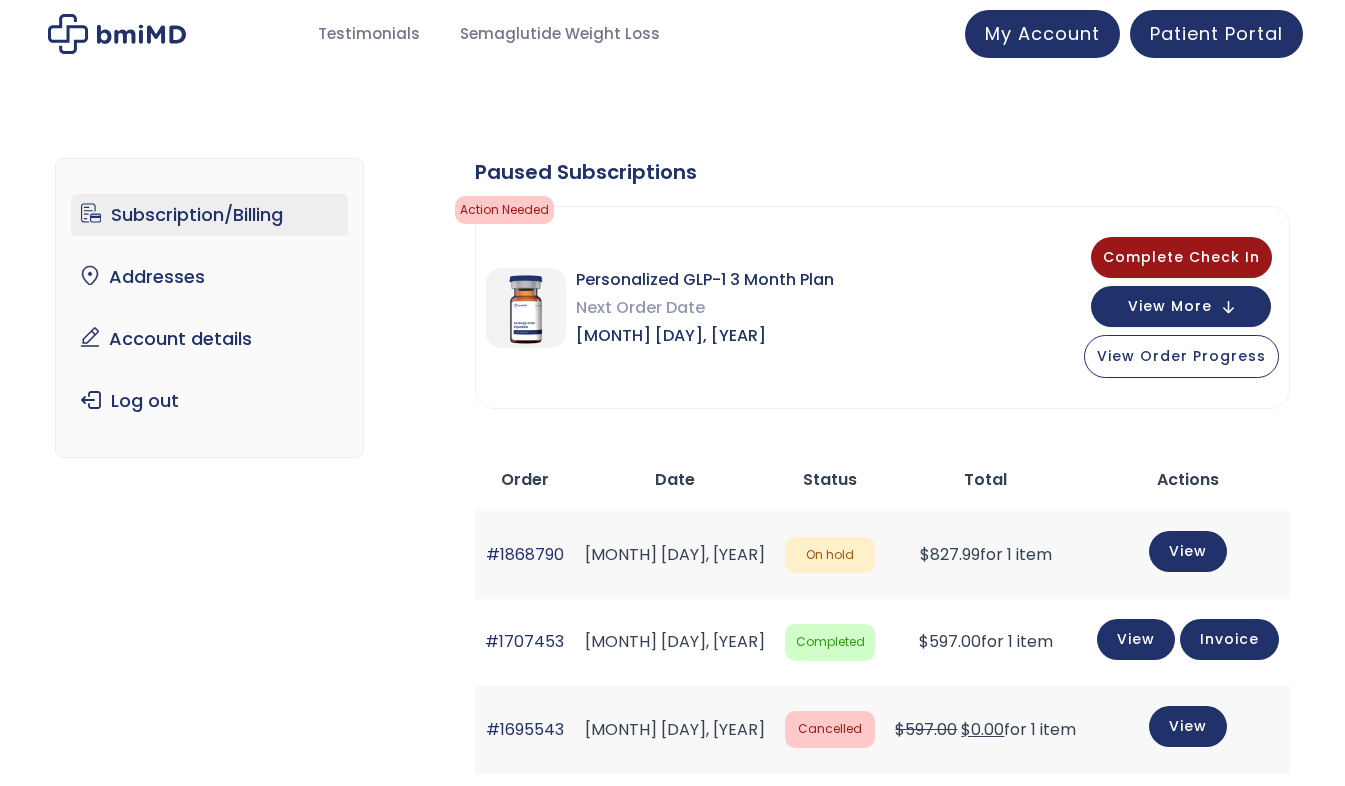 scroll, scrollTop: 0, scrollLeft: 0, axis: both 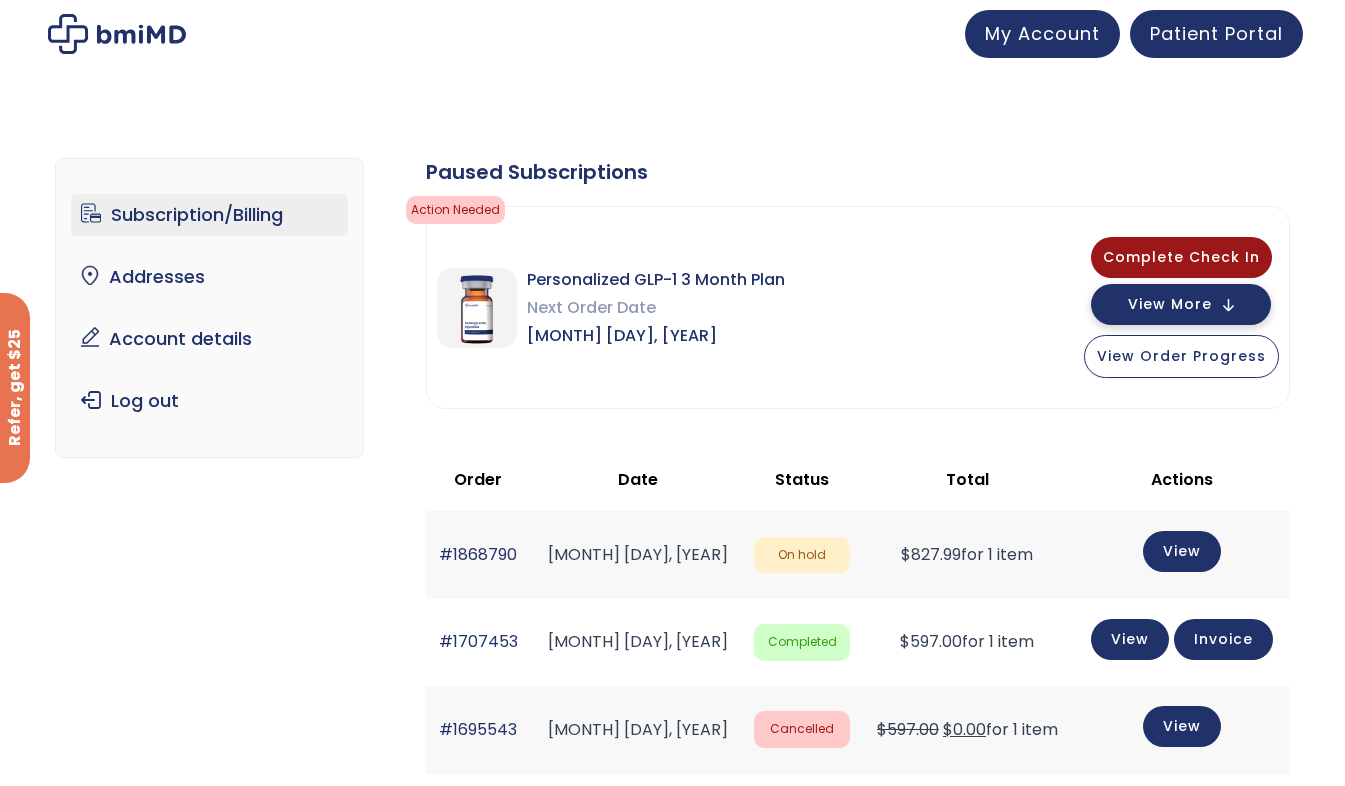 click on "View More" at bounding box center (1170, 304) 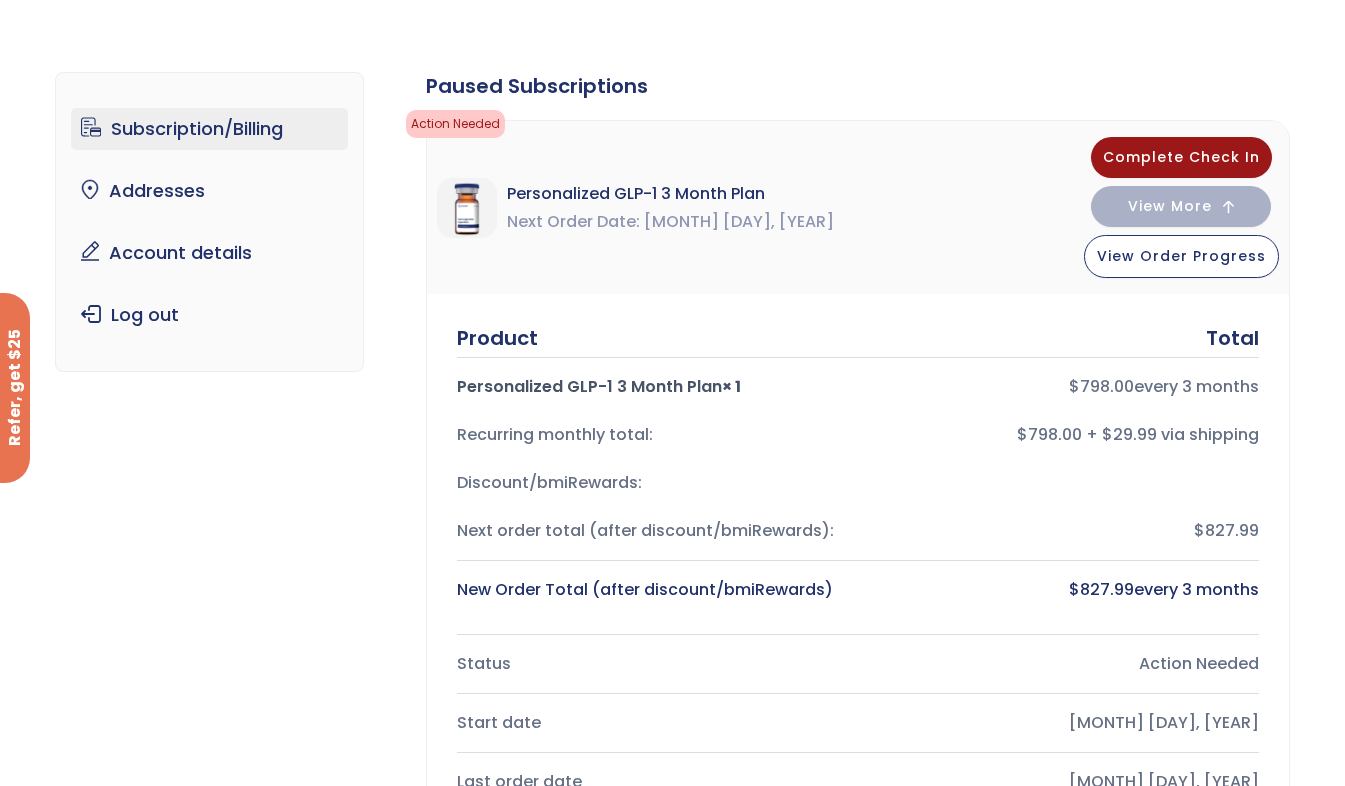 scroll, scrollTop: 0, scrollLeft: 0, axis: both 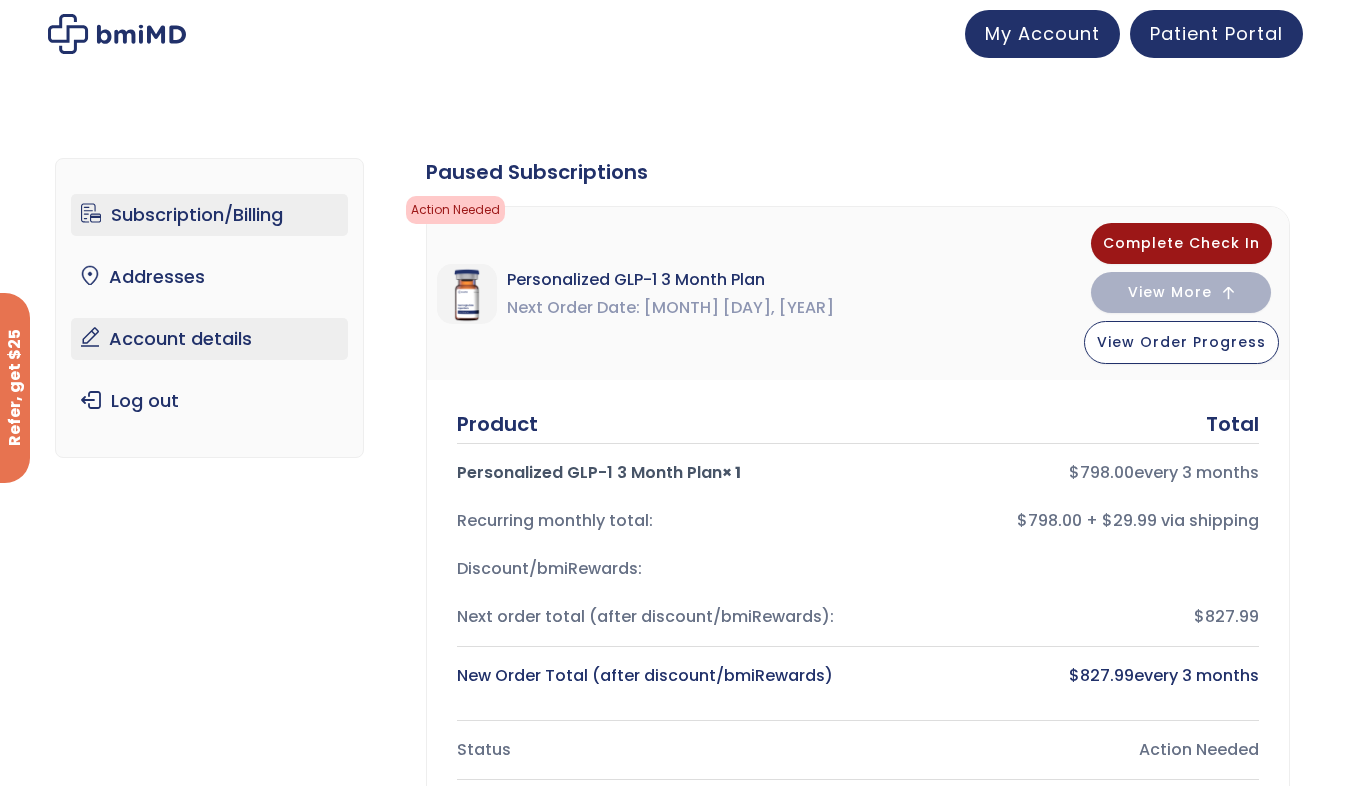 click on "Account details" at bounding box center [209, 339] 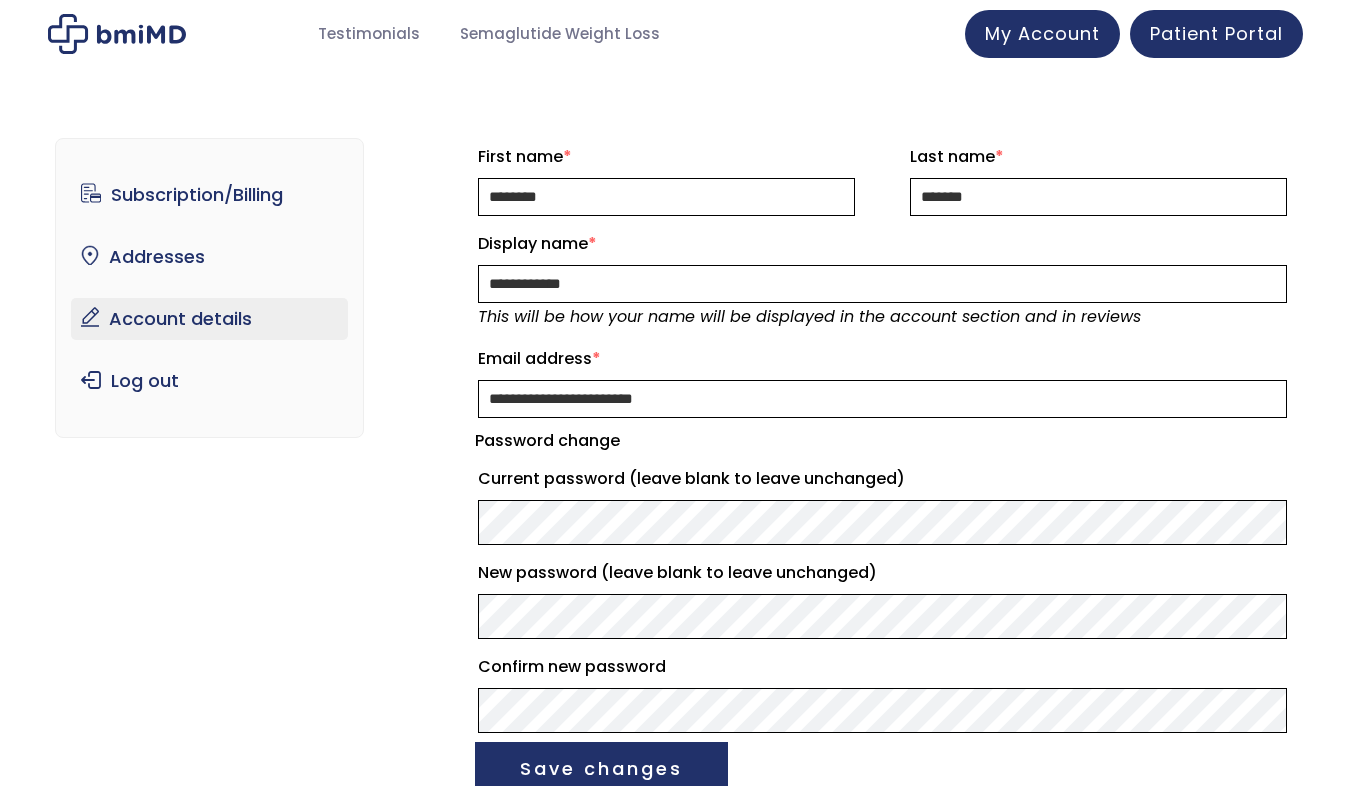 scroll, scrollTop: 0, scrollLeft: 0, axis: both 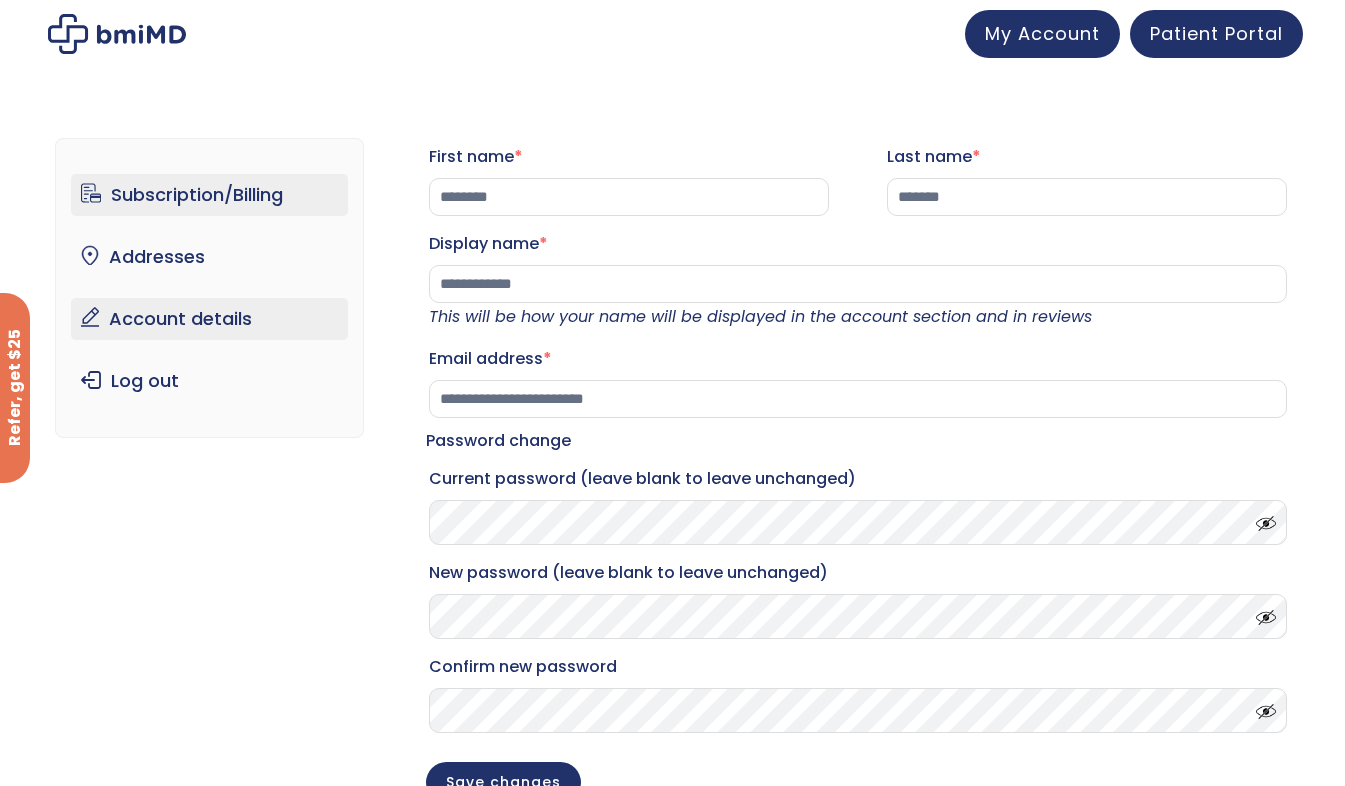click on "Subscription/Billing" at bounding box center [209, 195] 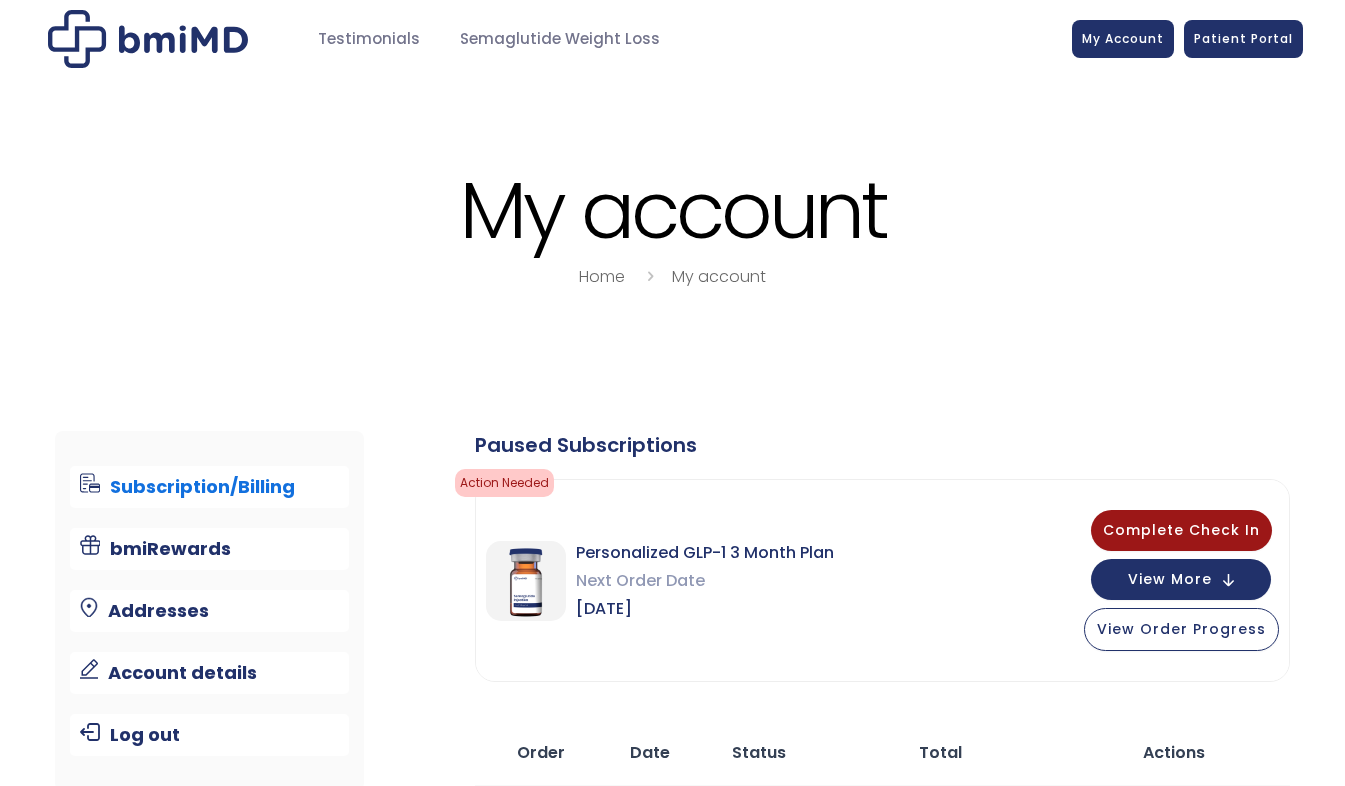 click on "My account" at bounding box center (673, 210) 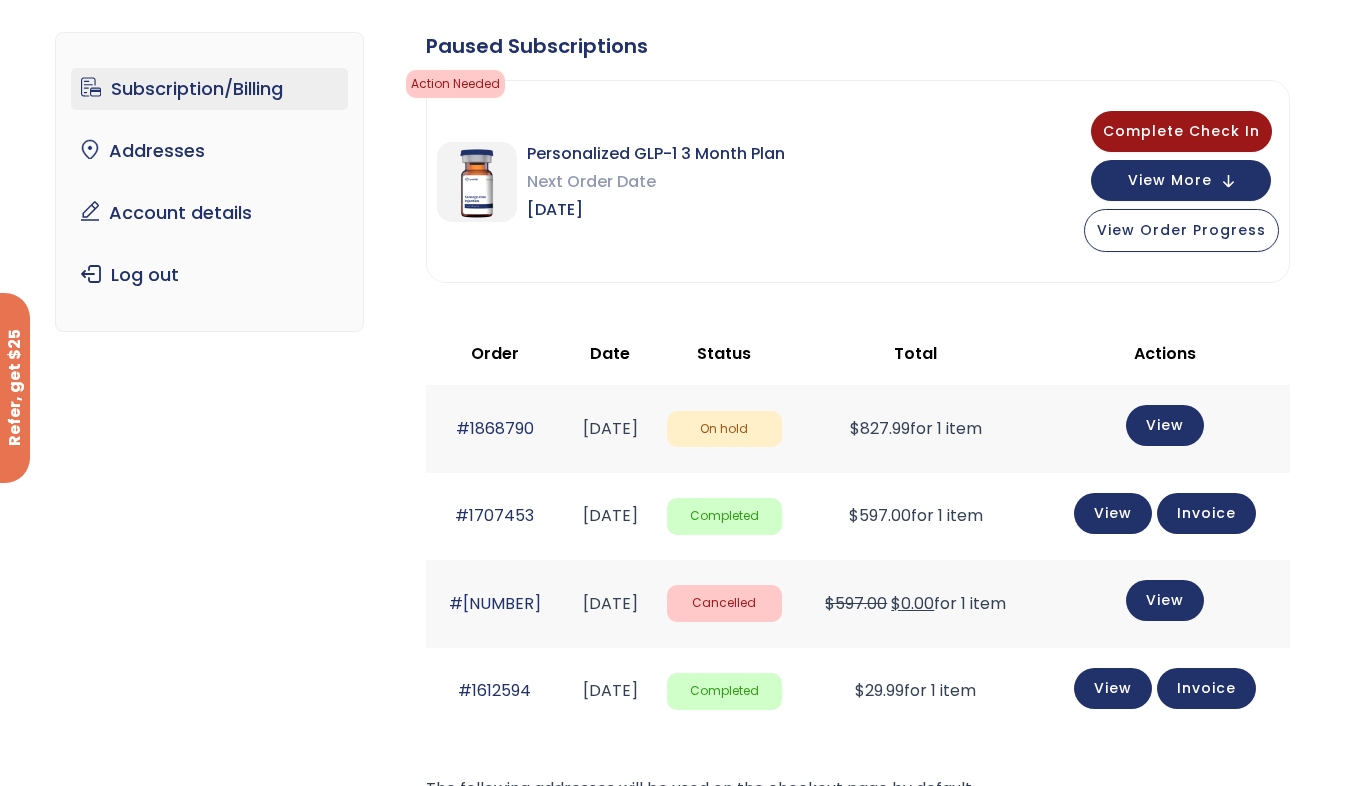 scroll, scrollTop: 12, scrollLeft: 0, axis: vertical 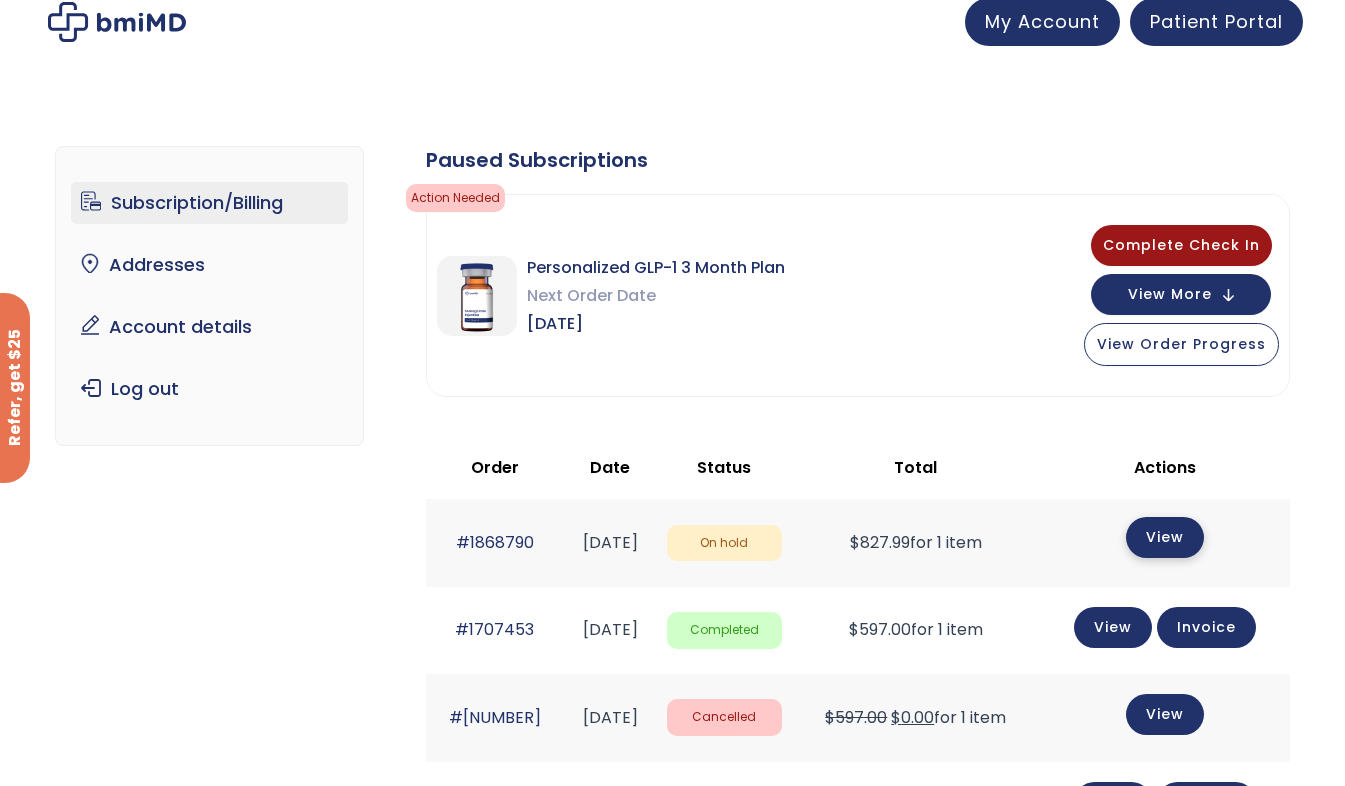 click on "View" at bounding box center [1165, 537] 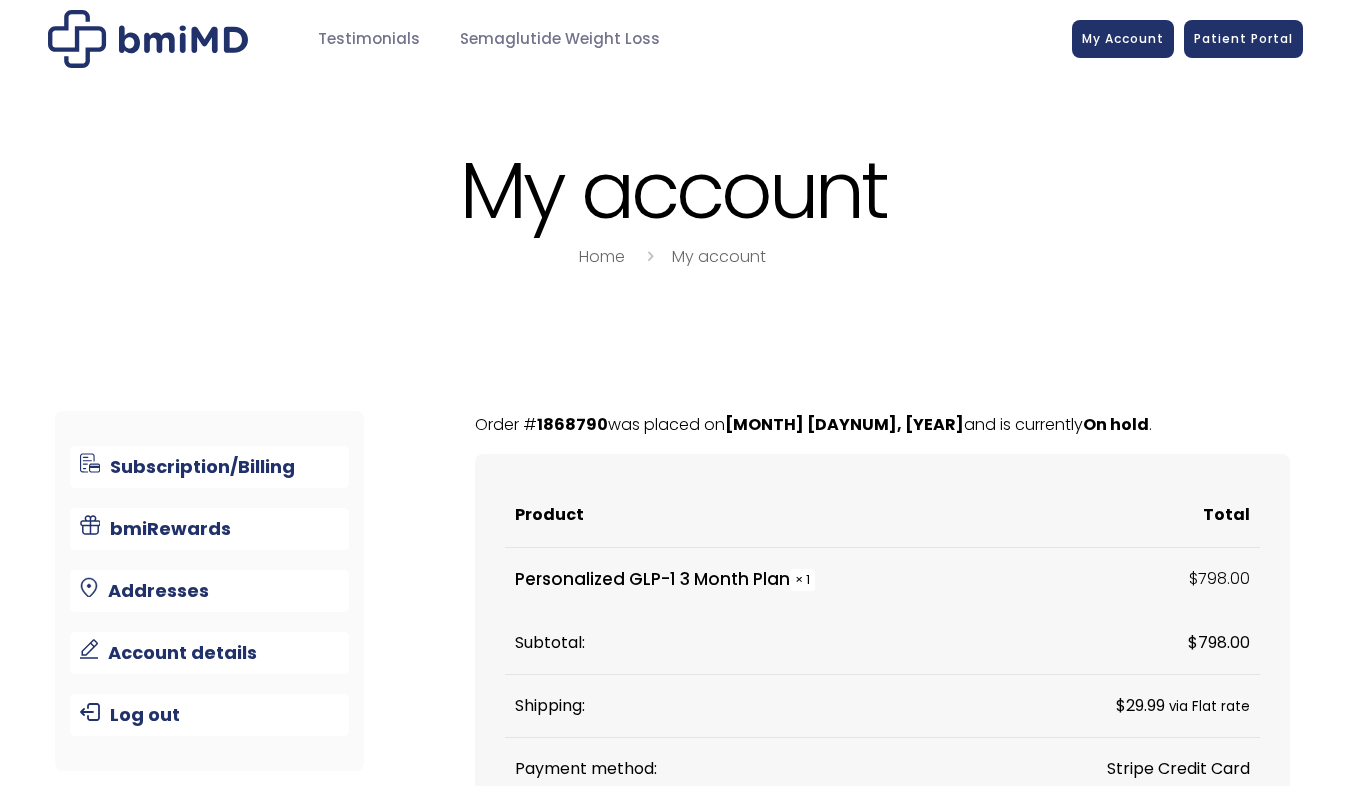 scroll, scrollTop: 0, scrollLeft: 0, axis: both 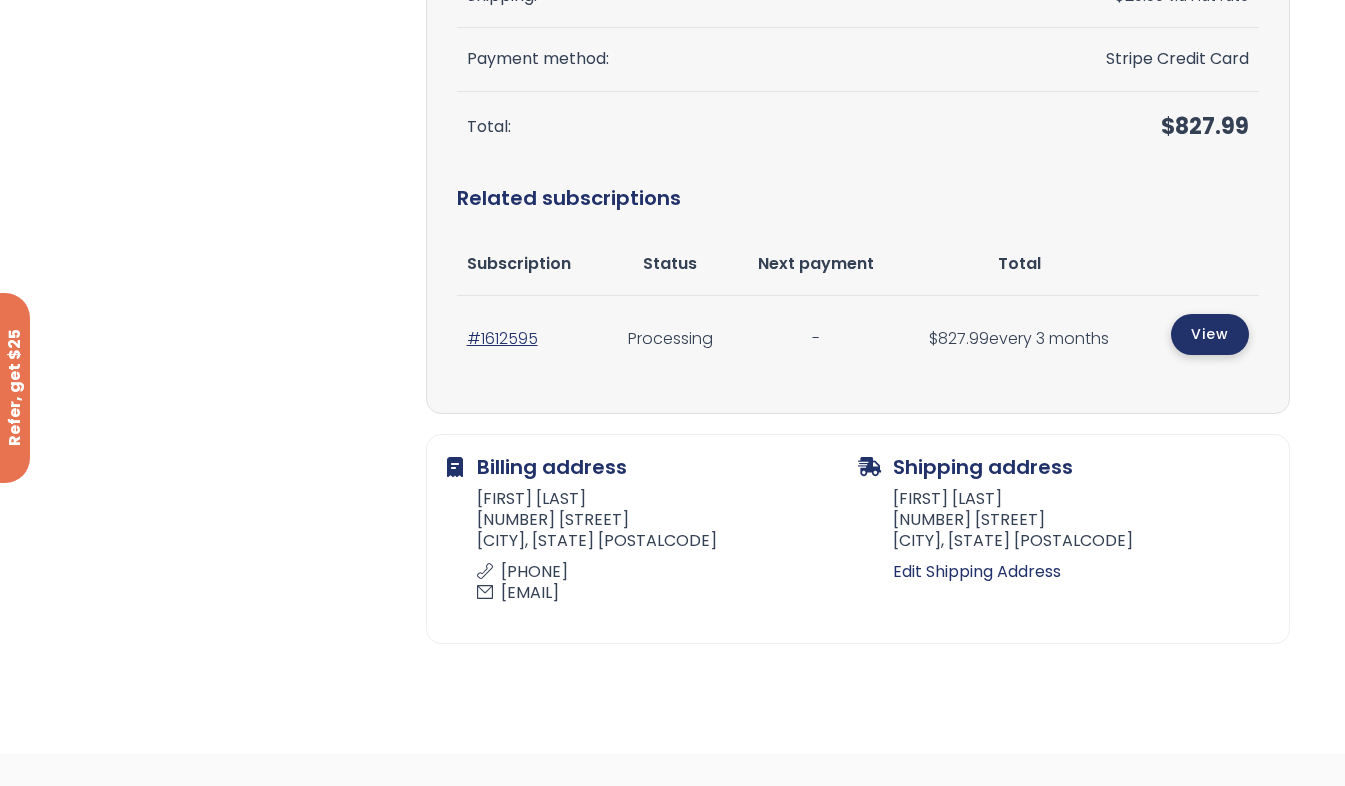 click on "View" at bounding box center (1210, 334) 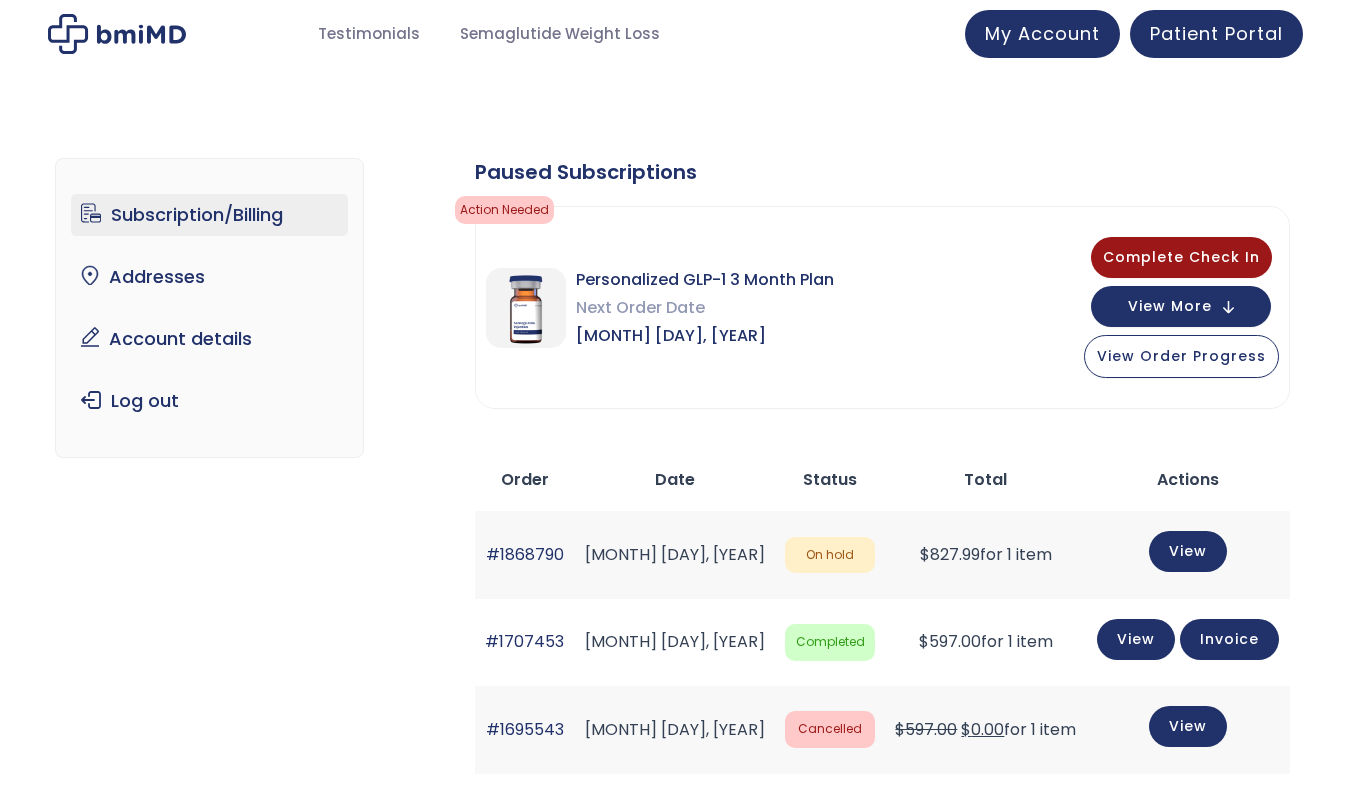 scroll, scrollTop: 0, scrollLeft: 0, axis: both 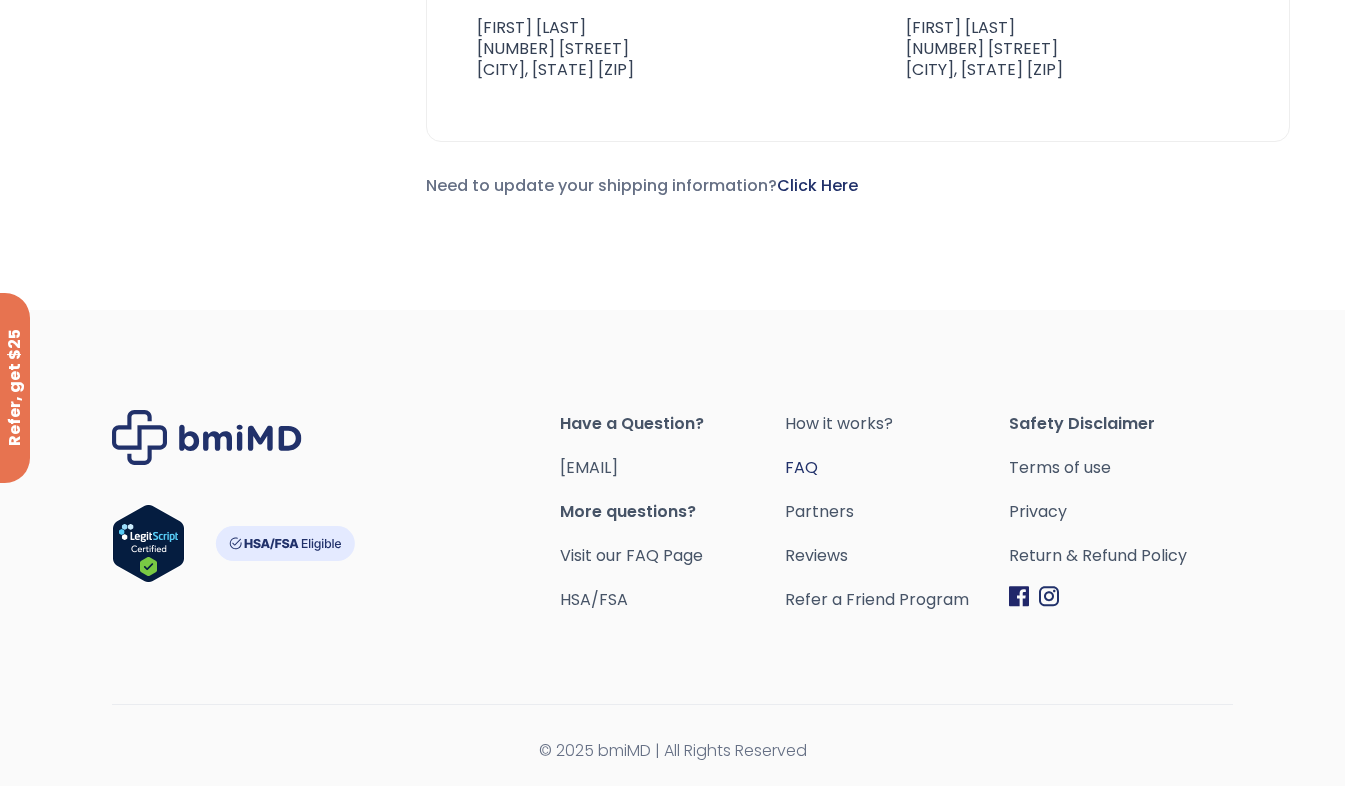 click on "FAQ" at bounding box center (897, 468) 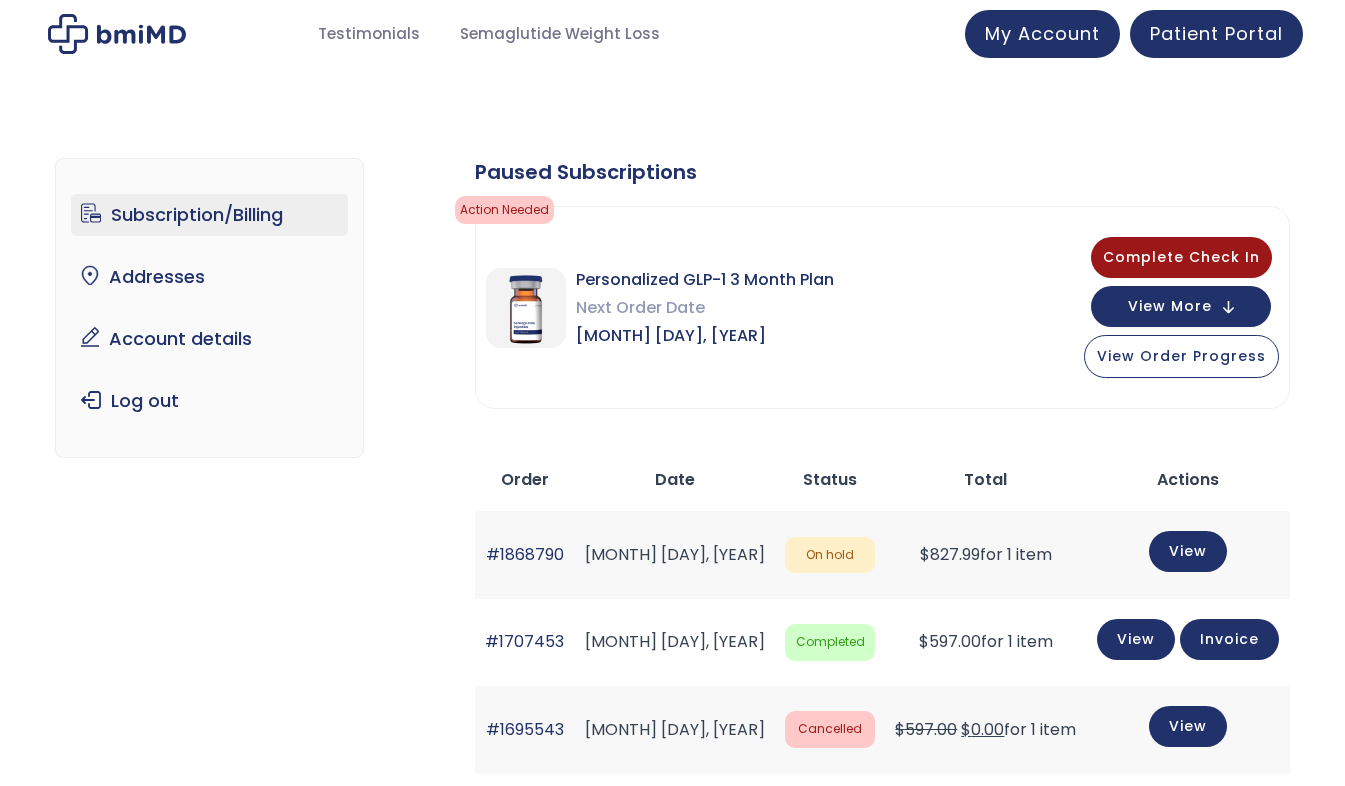 scroll, scrollTop: 0, scrollLeft: 0, axis: both 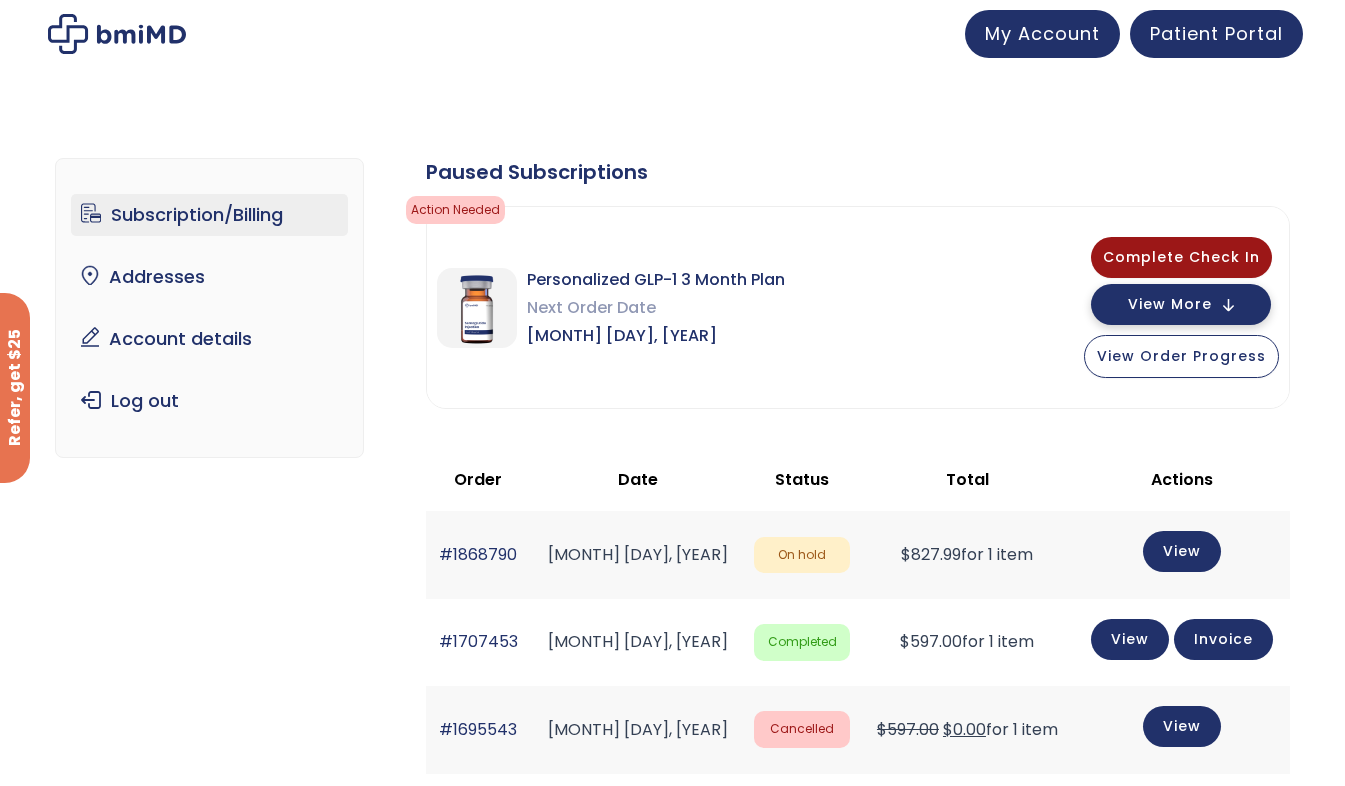 click on "View More" at bounding box center (1181, 304) 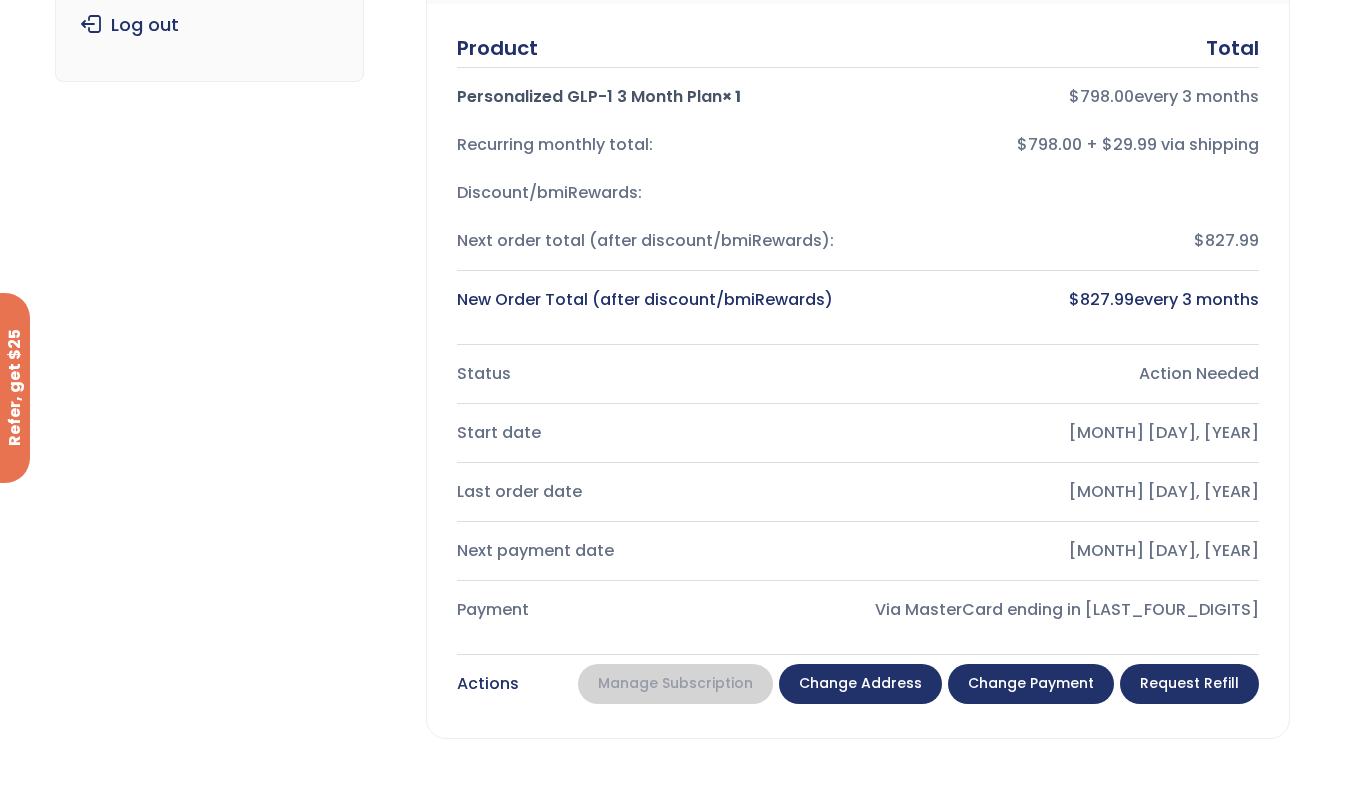 scroll, scrollTop: 400, scrollLeft: 0, axis: vertical 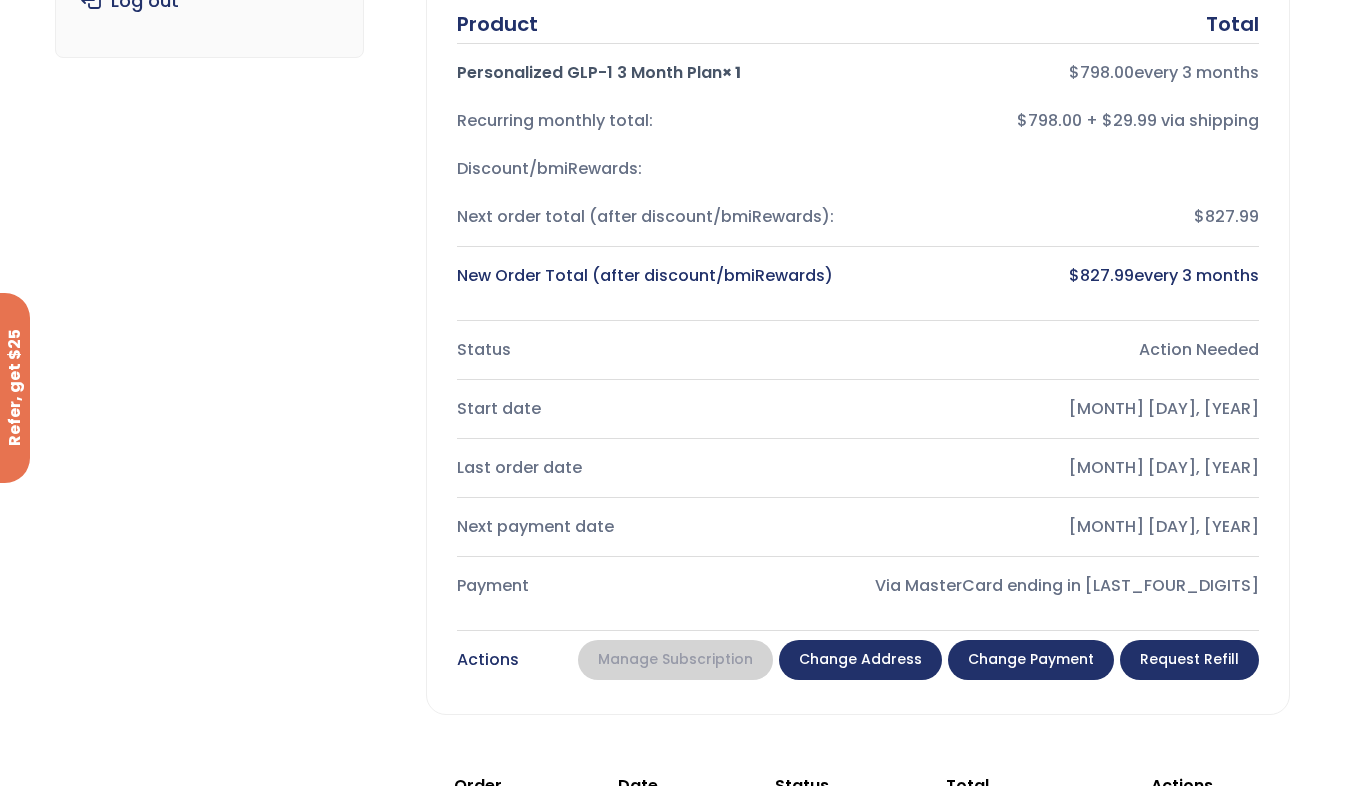 click on "Actions
Your current order is still pending. Once it has been fully processed and reviewed by your provider, you'll be able to make changes to your subscription. Manage Subscription
Change address
Change payment
Request Refill" at bounding box center [858, 660] 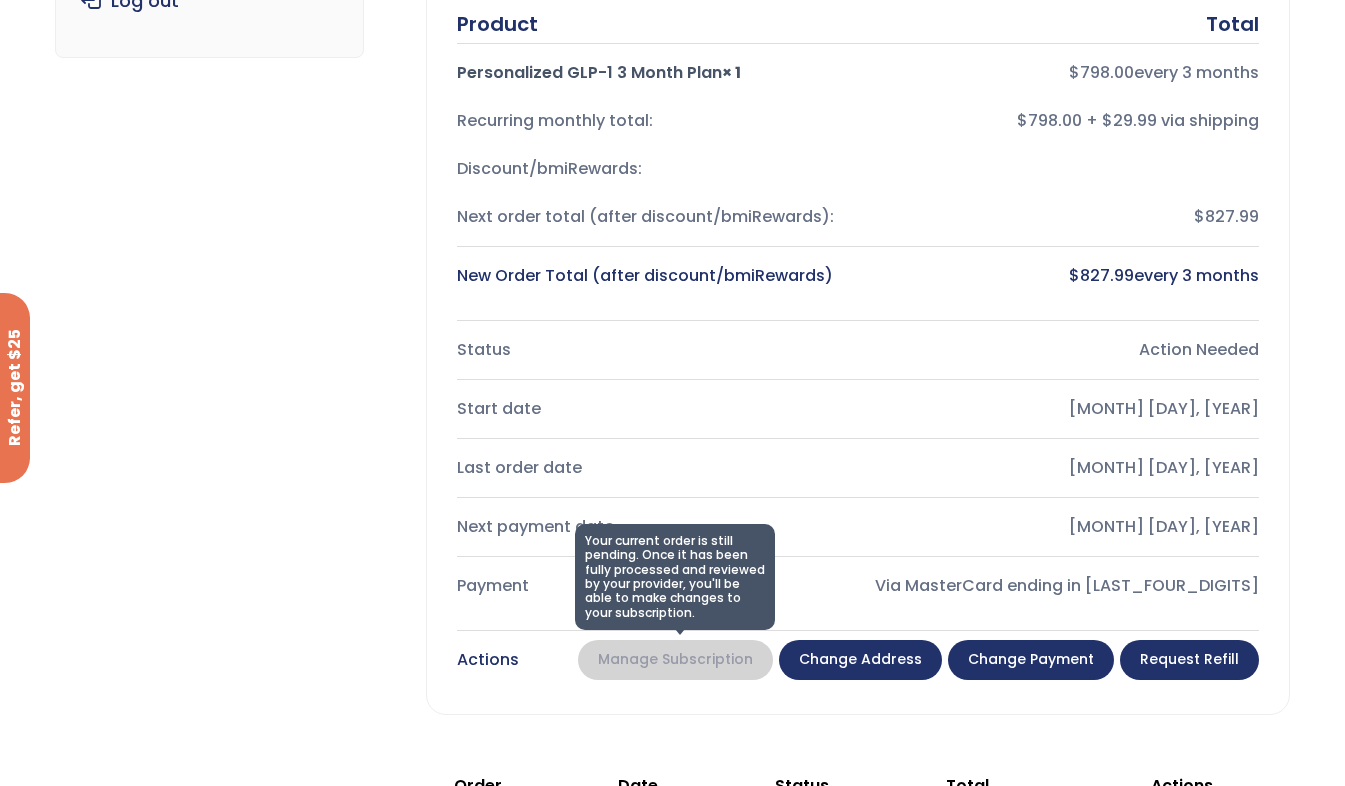 click on "Your current order is still pending. Once it has been fully processed and reviewed by your provider, you'll be able to make changes to your subscription. Manage Subscription" at bounding box center [675, 660] 